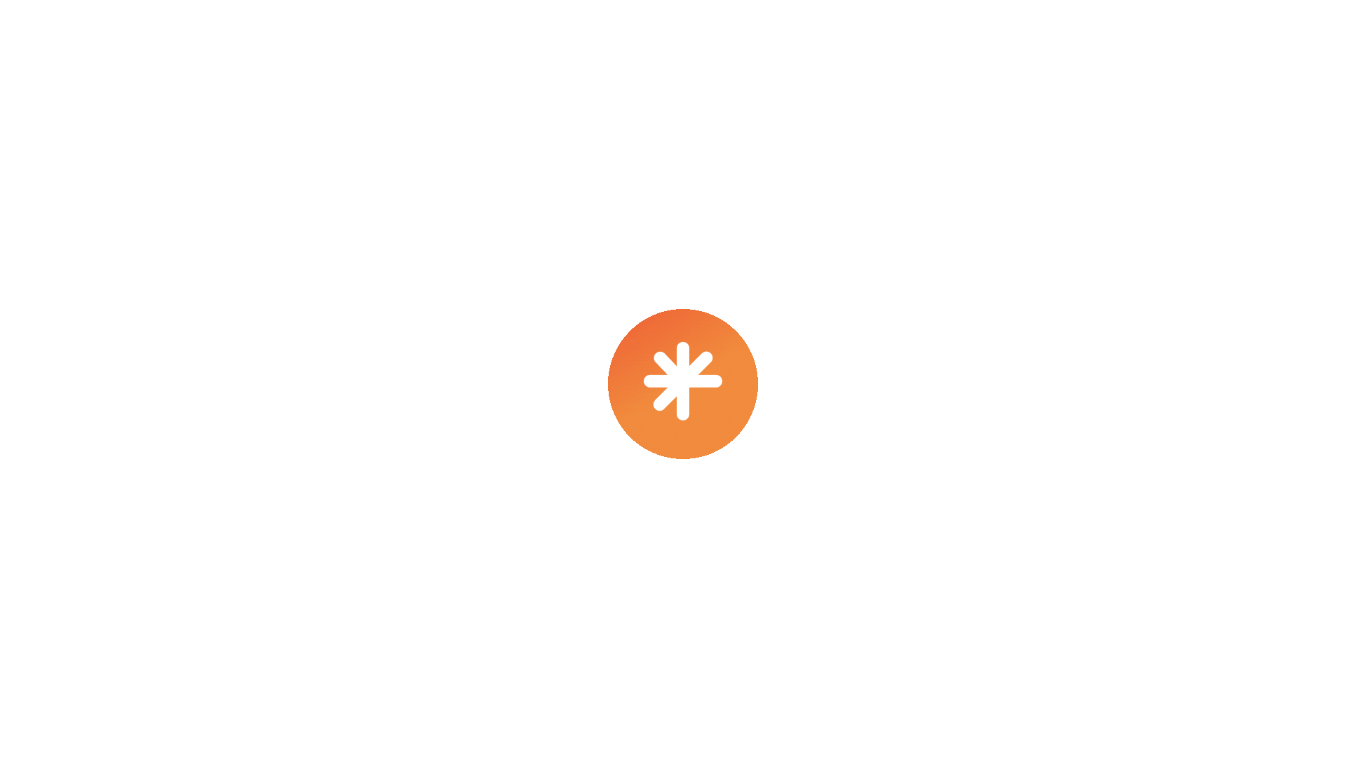 scroll, scrollTop: 0, scrollLeft: 0, axis: both 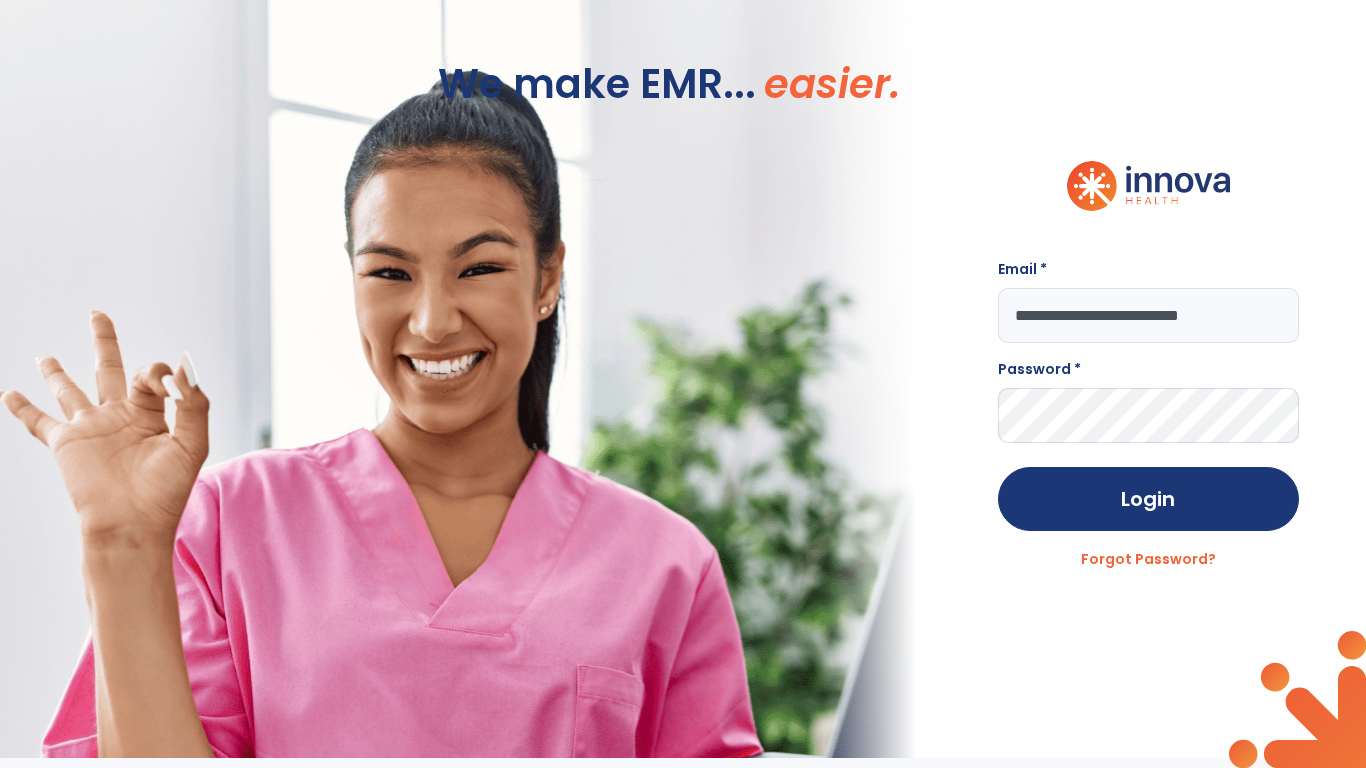 type on "**********" 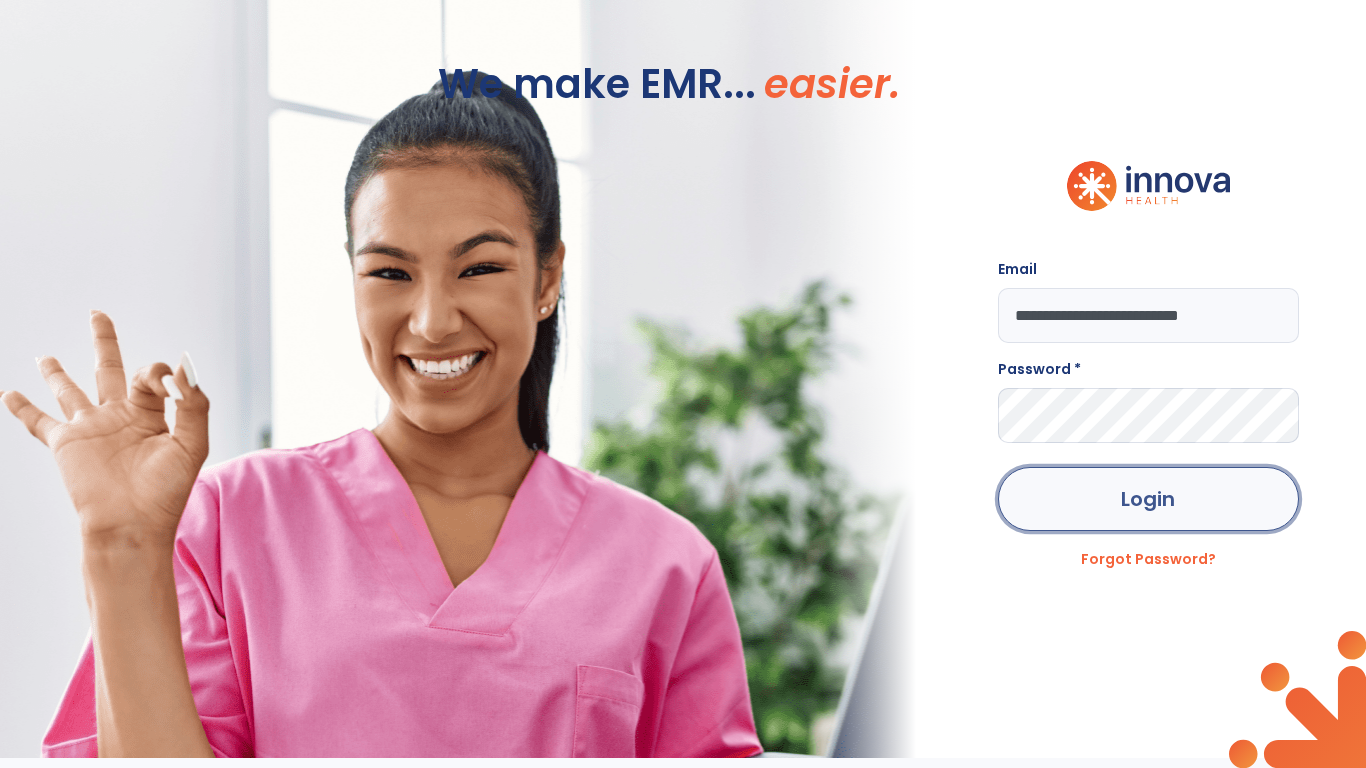 click on "Login" 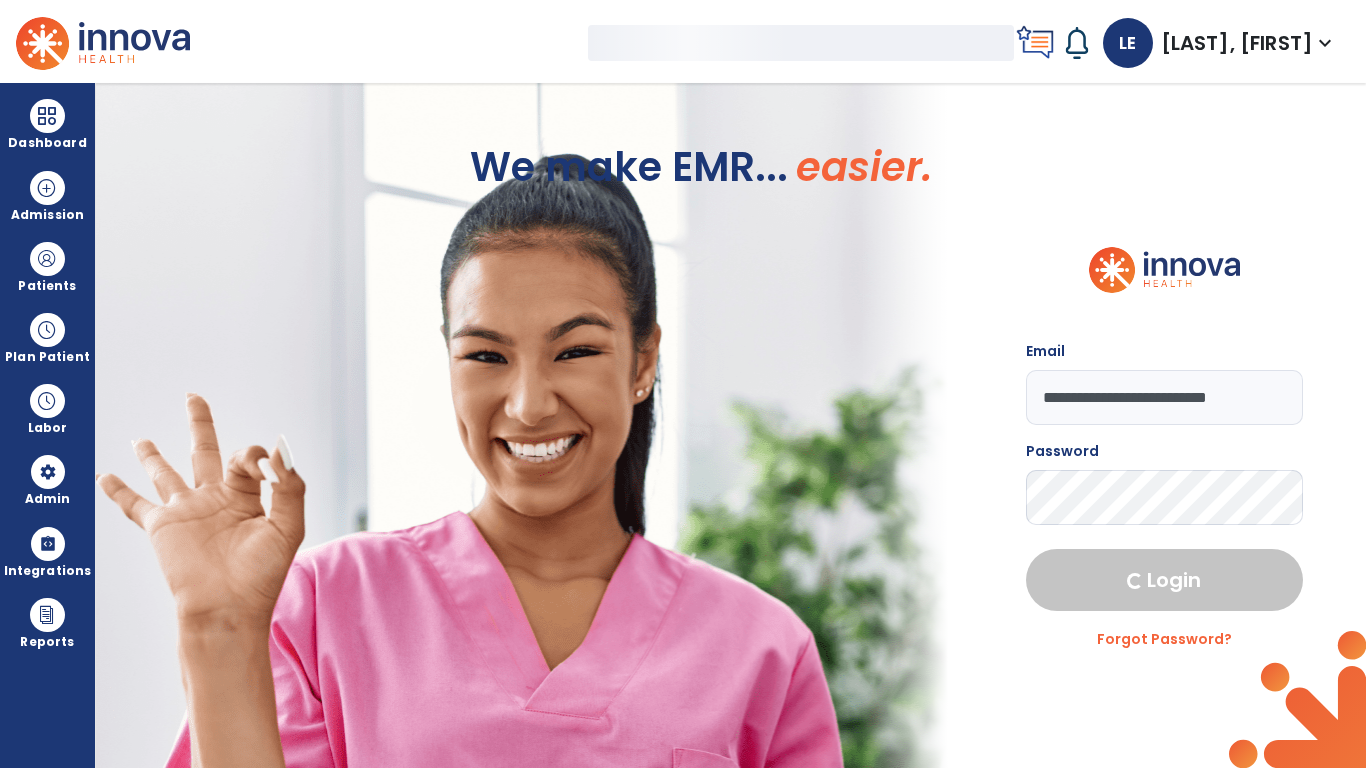 select on "***" 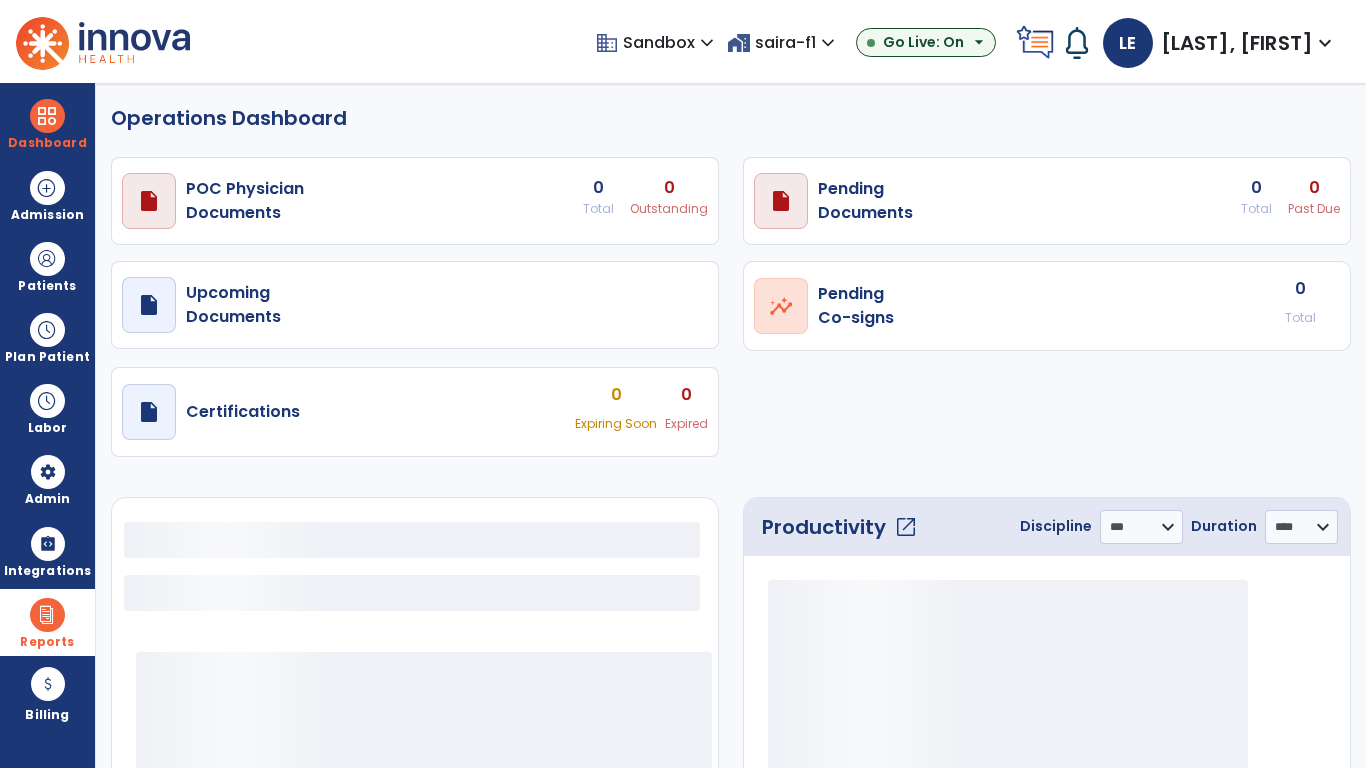 click at bounding box center [47, 615] 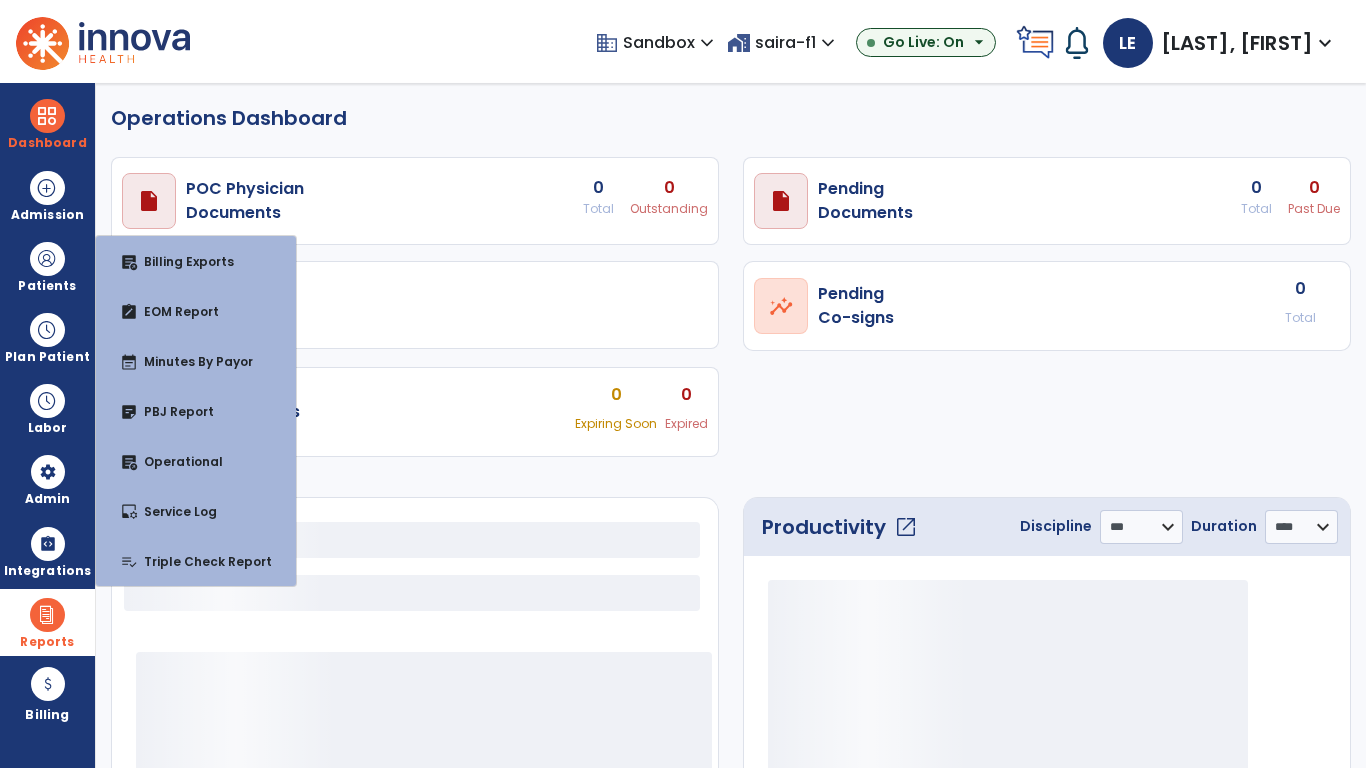 select on "***" 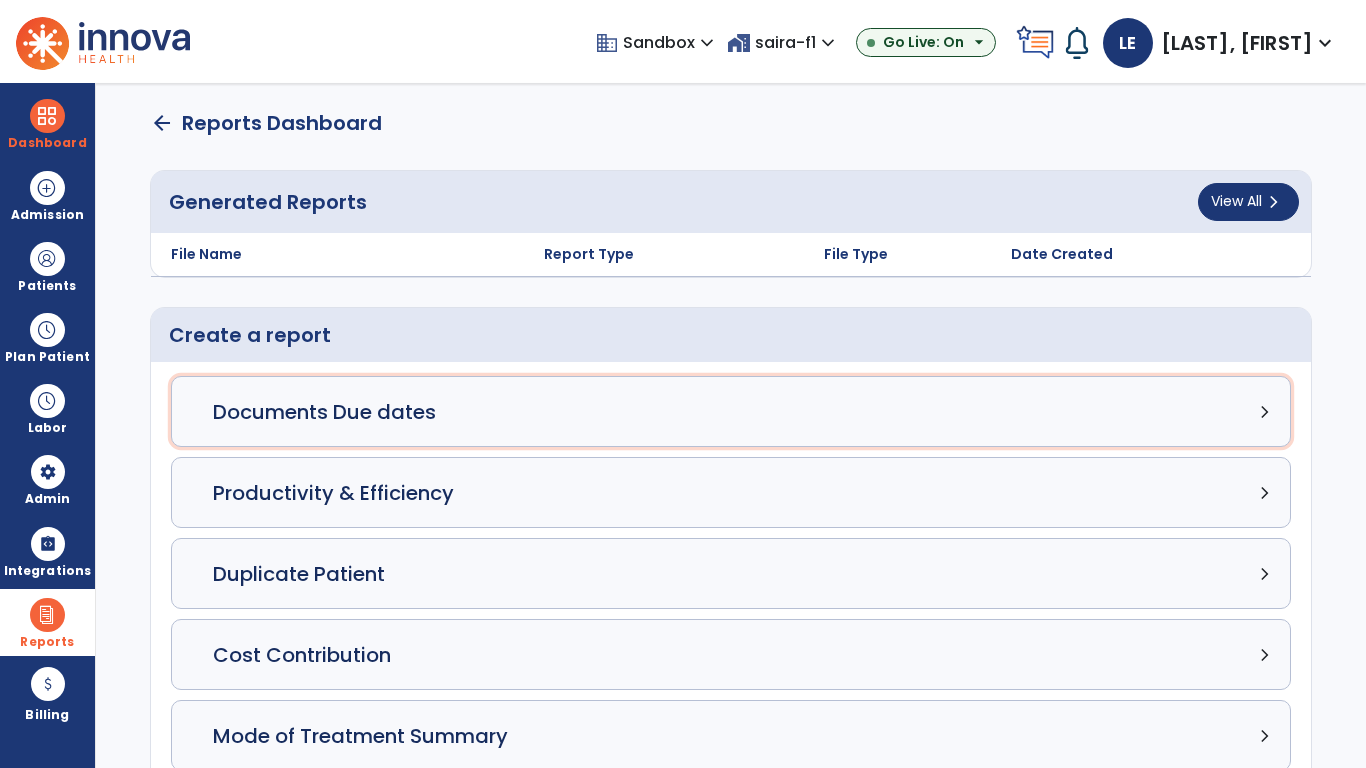 click on "Documents Due dates chevron_right" 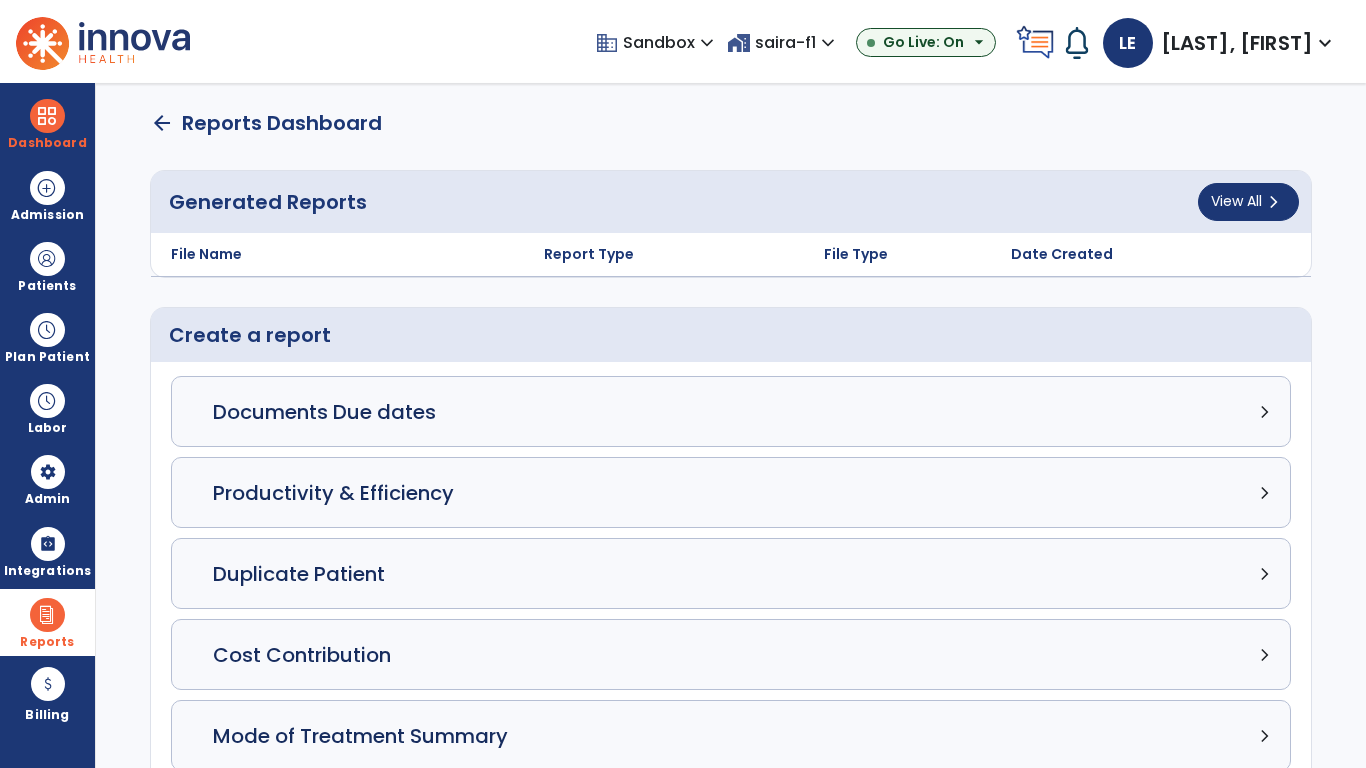 select on "***" 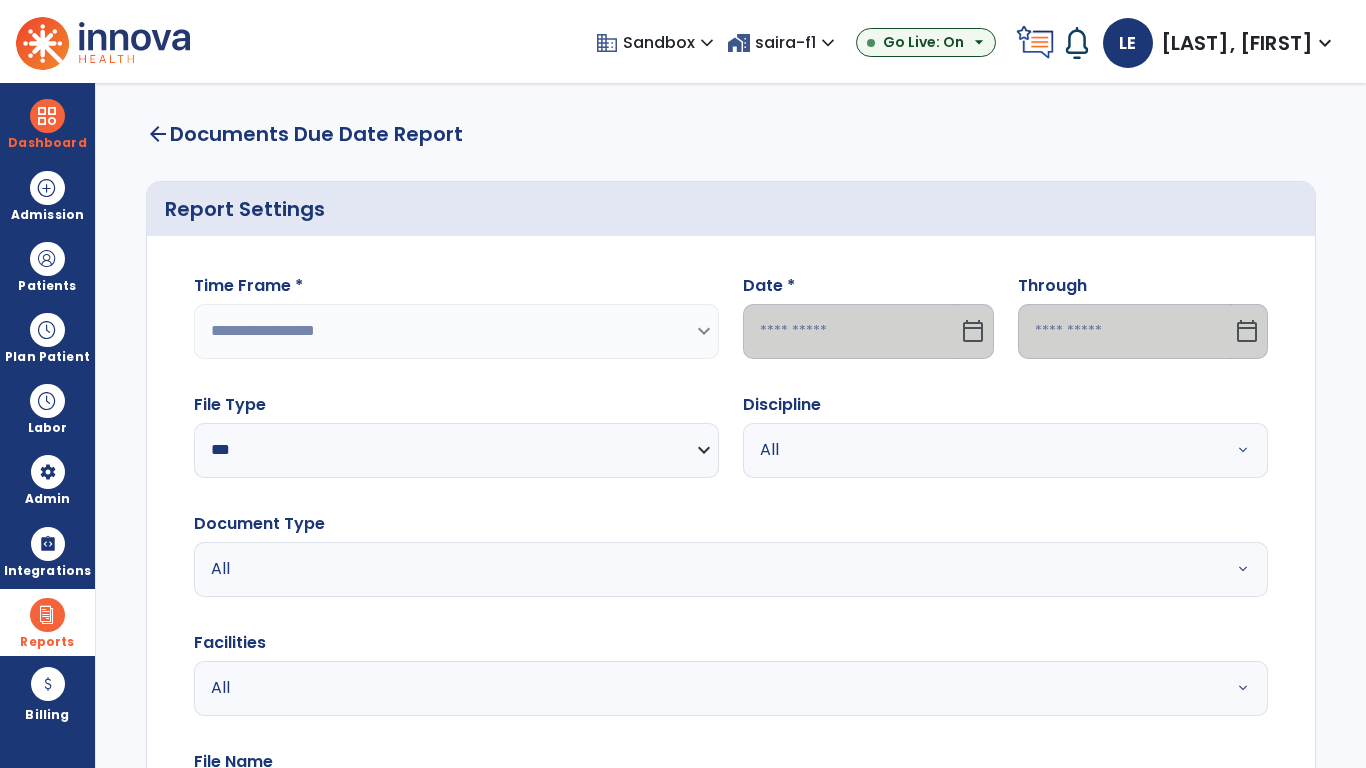 select on "*****" 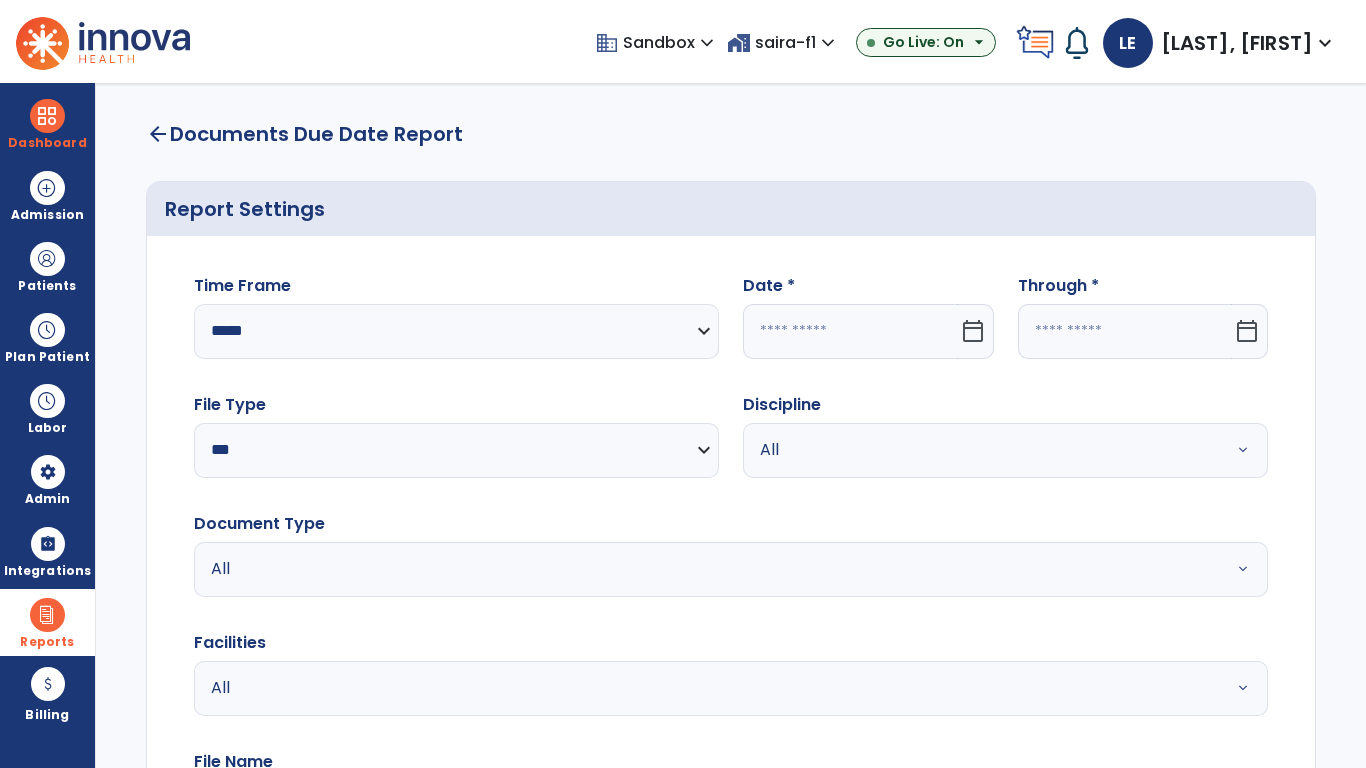click 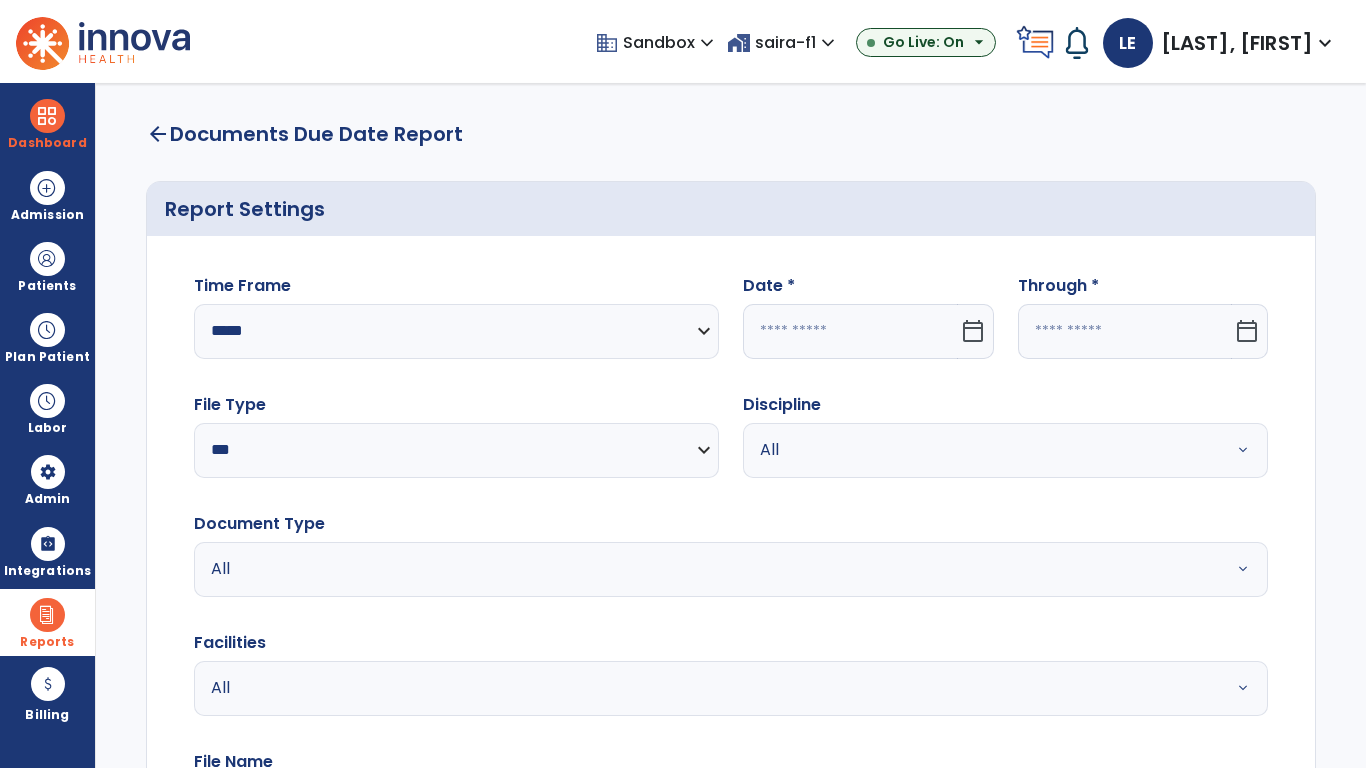 select on "*" 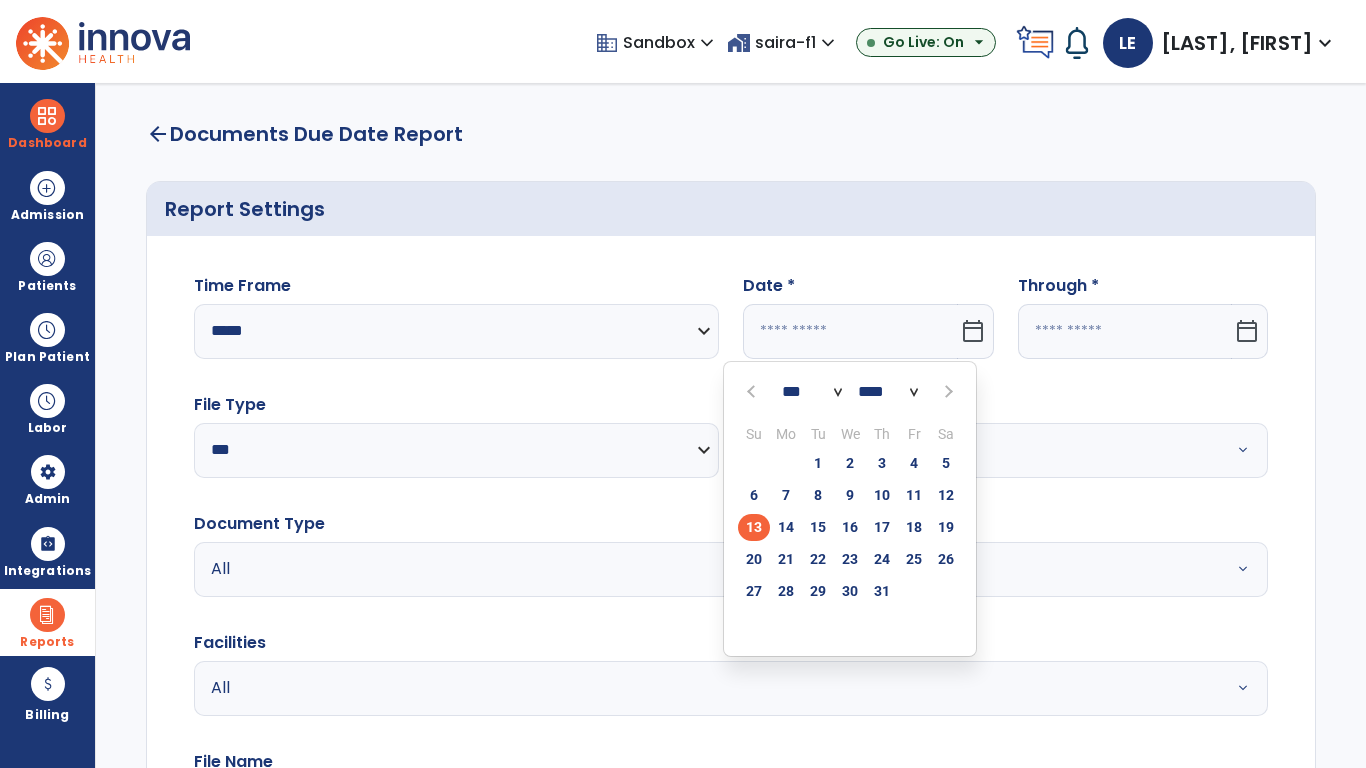 select on "****" 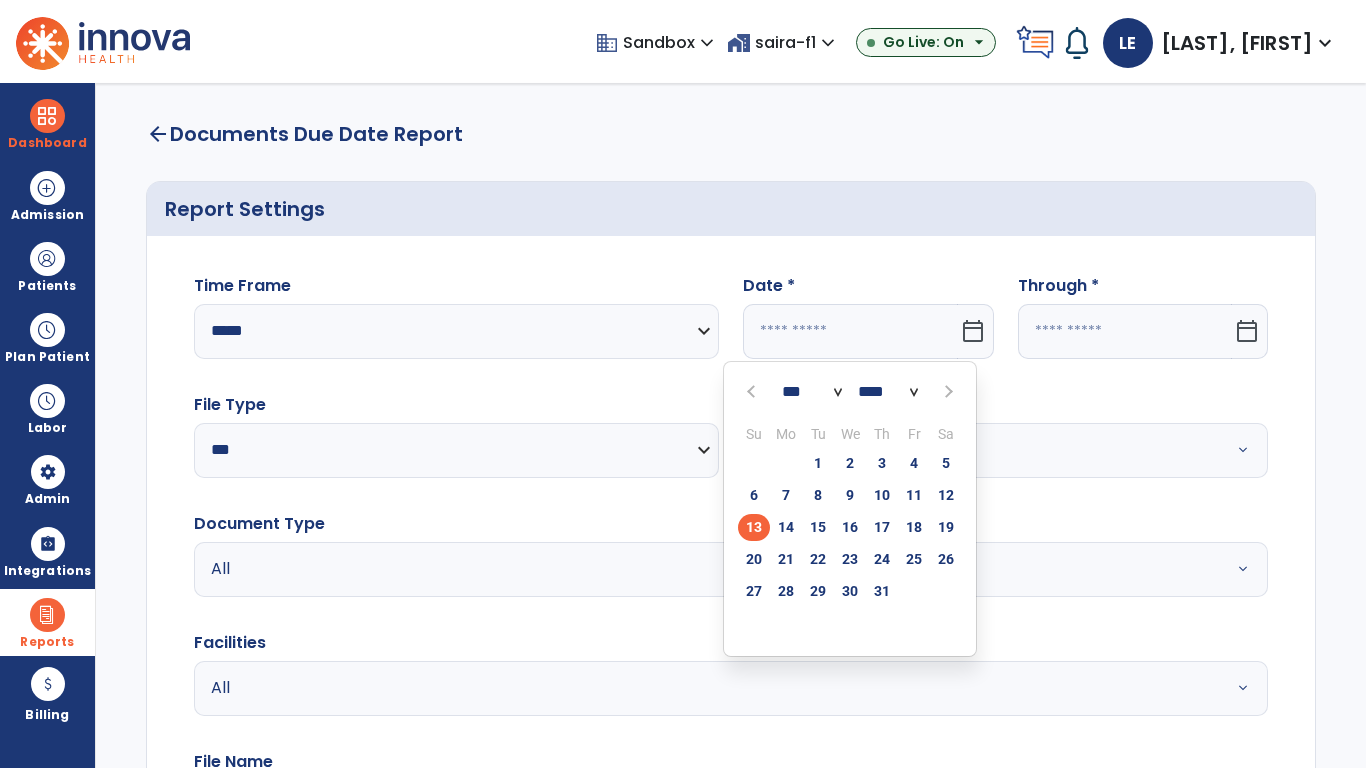 select on "**" 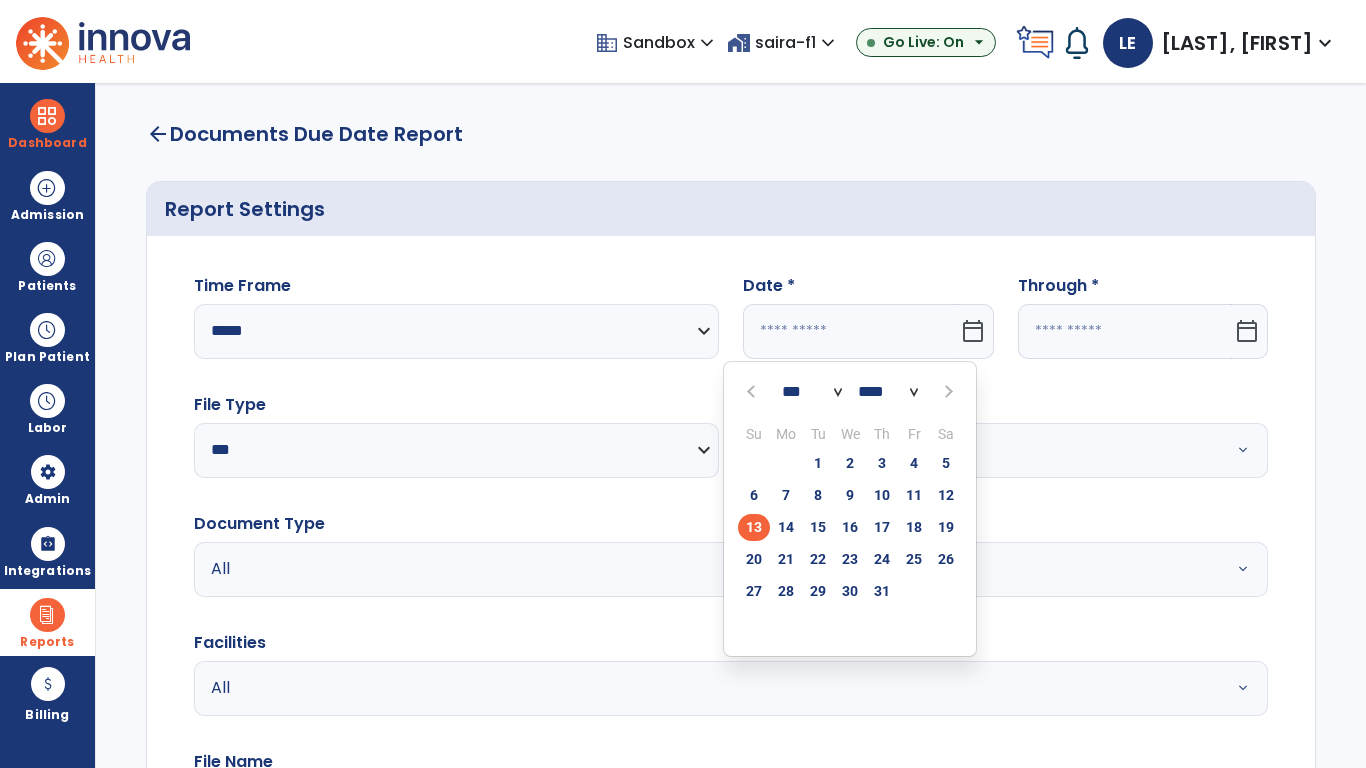 type on "*********" 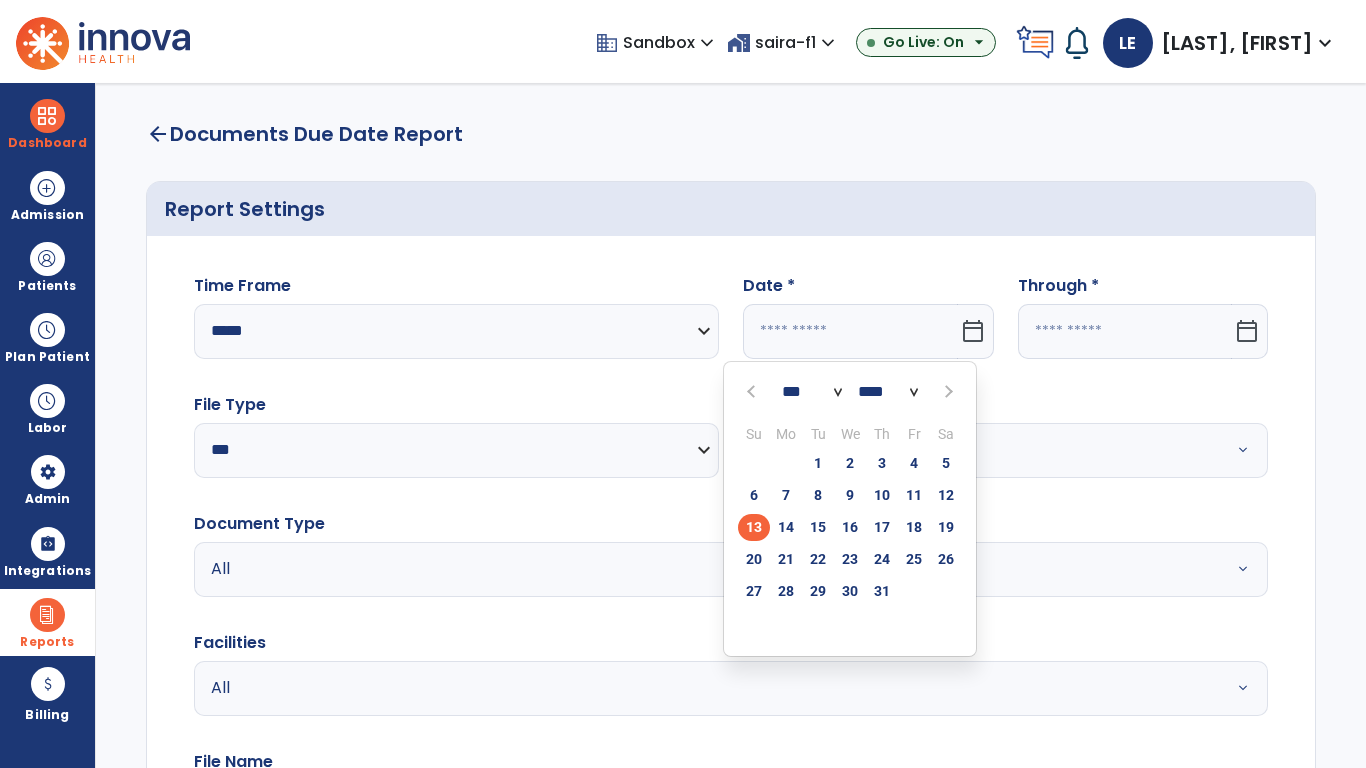 type on "**********" 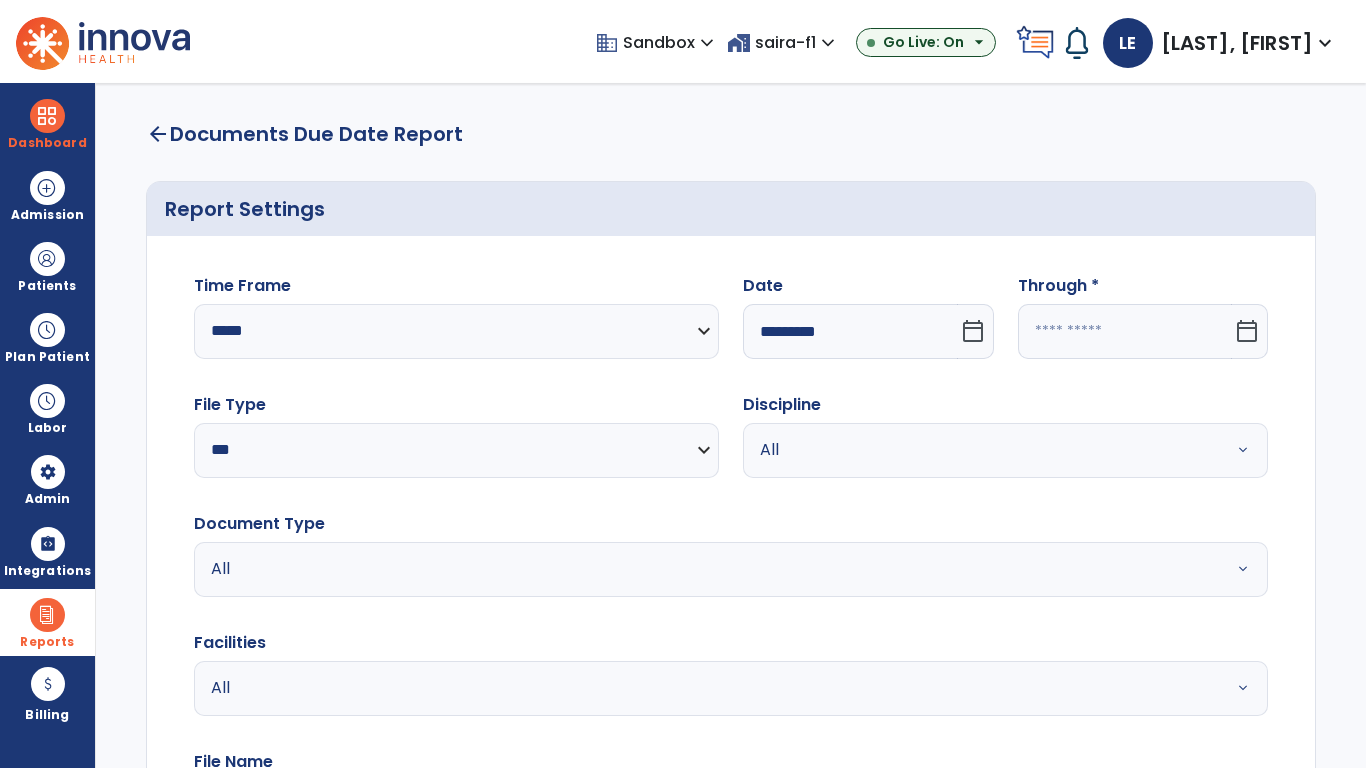 click 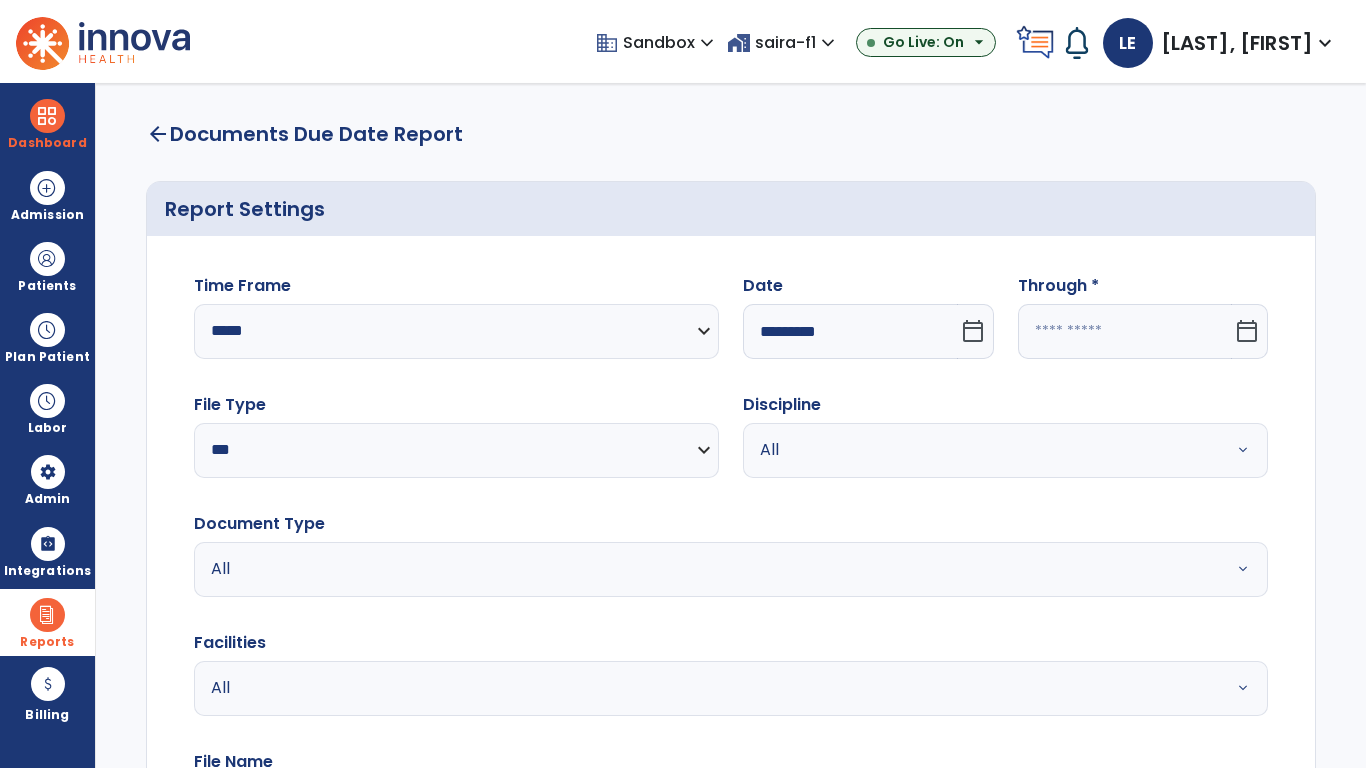 select on "*" 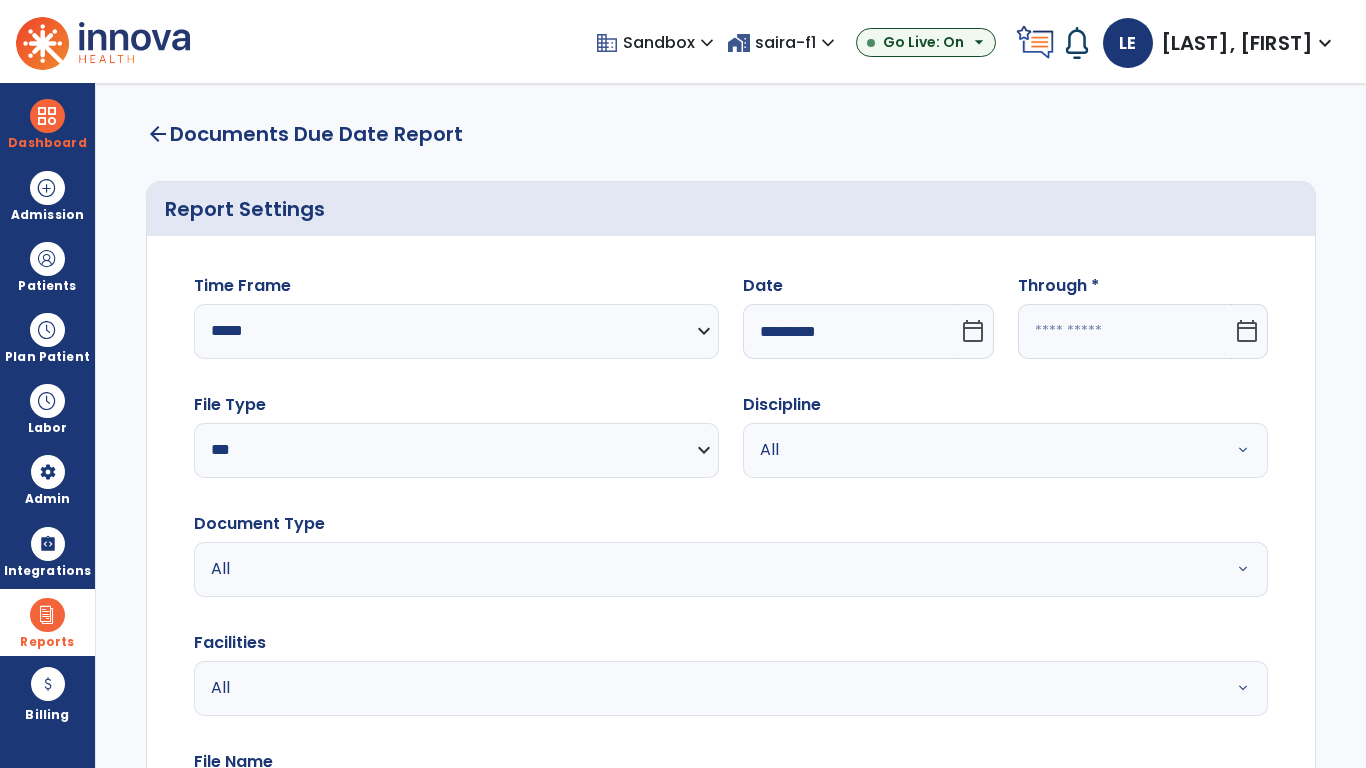 select on "****" 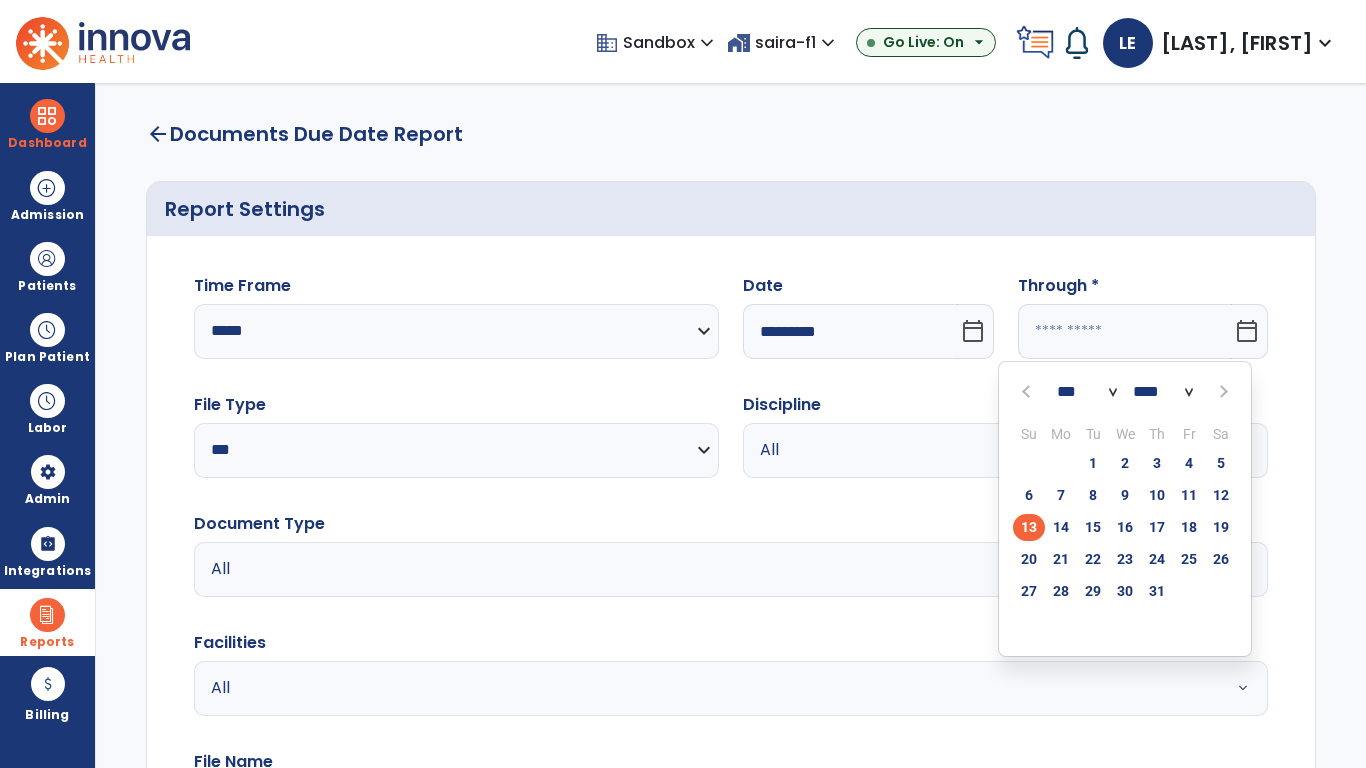 select on "*" 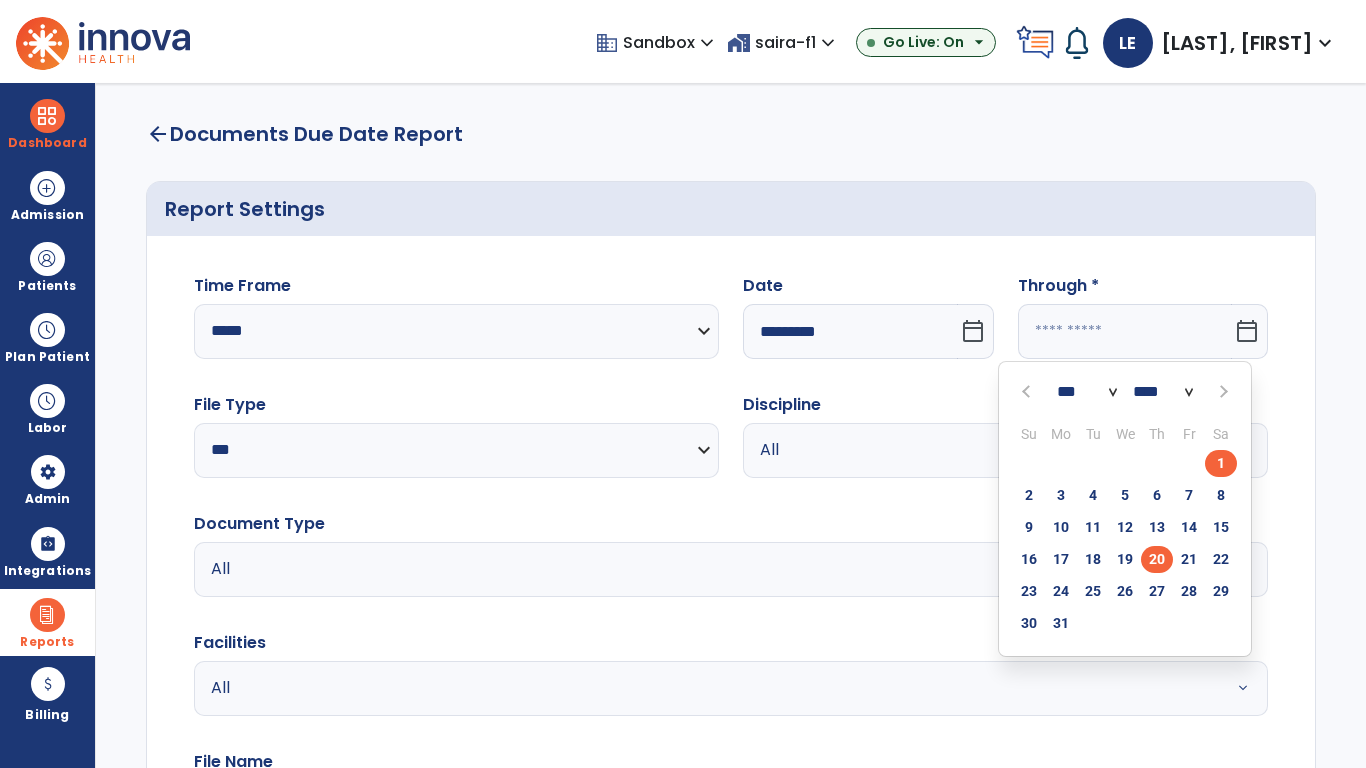 click on "20" 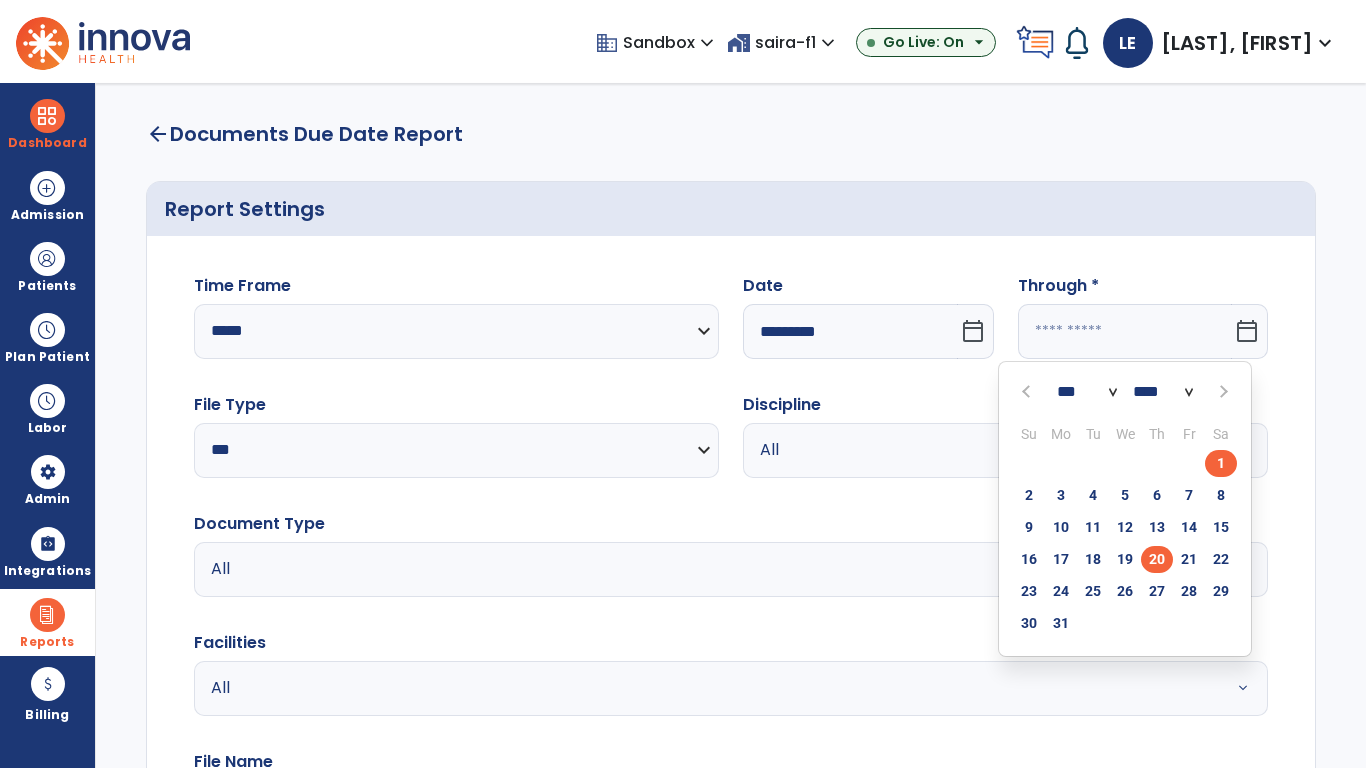 type on "*********" 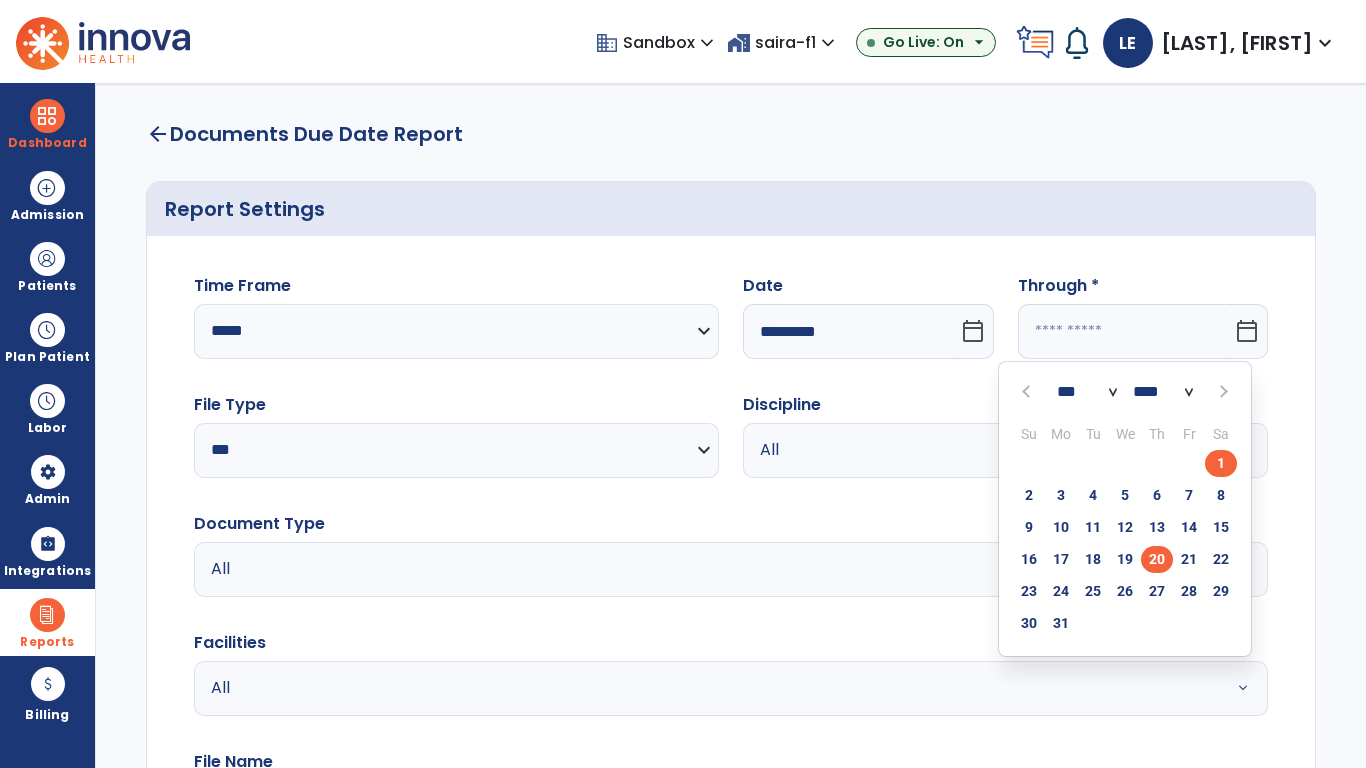 type on "**********" 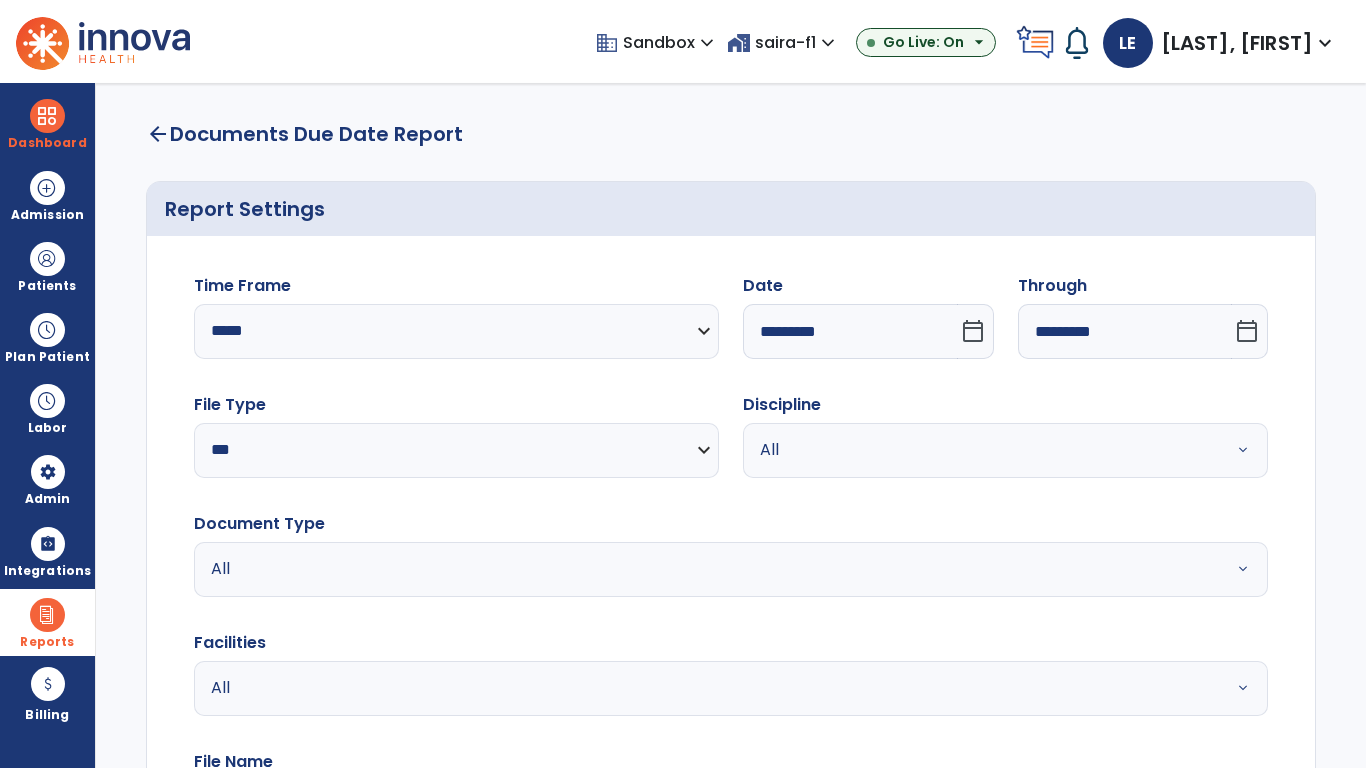 scroll, scrollTop: 51, scrollLeft: 0, axis: vertical 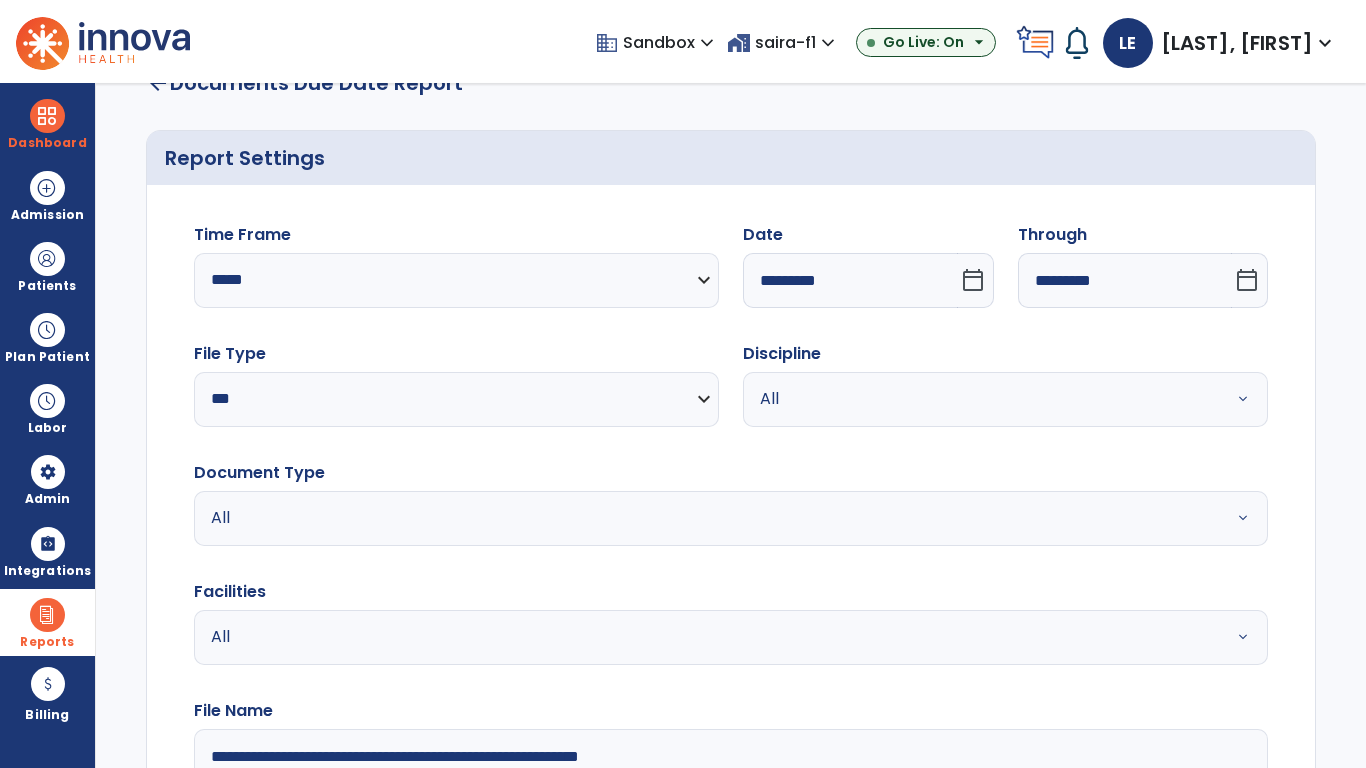 type on "**********" 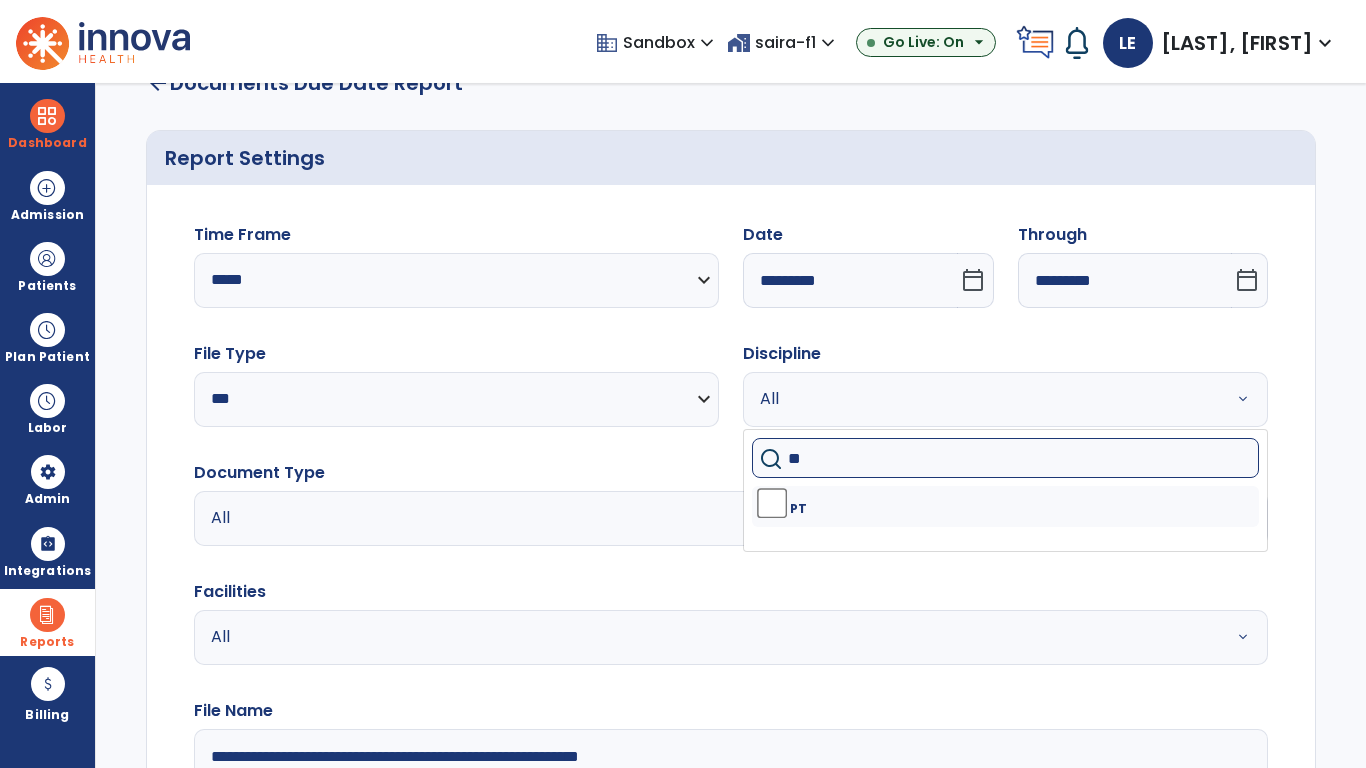 type on "**" 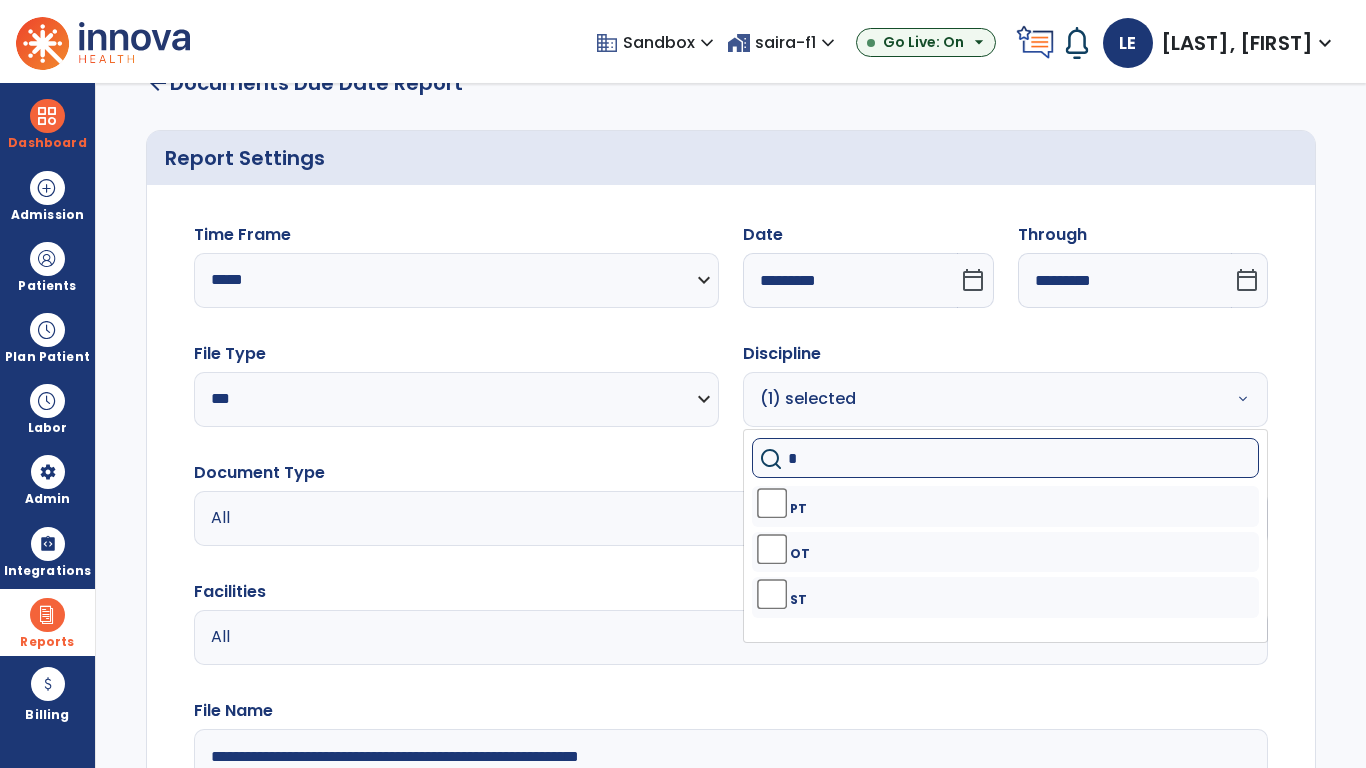 type on "**" 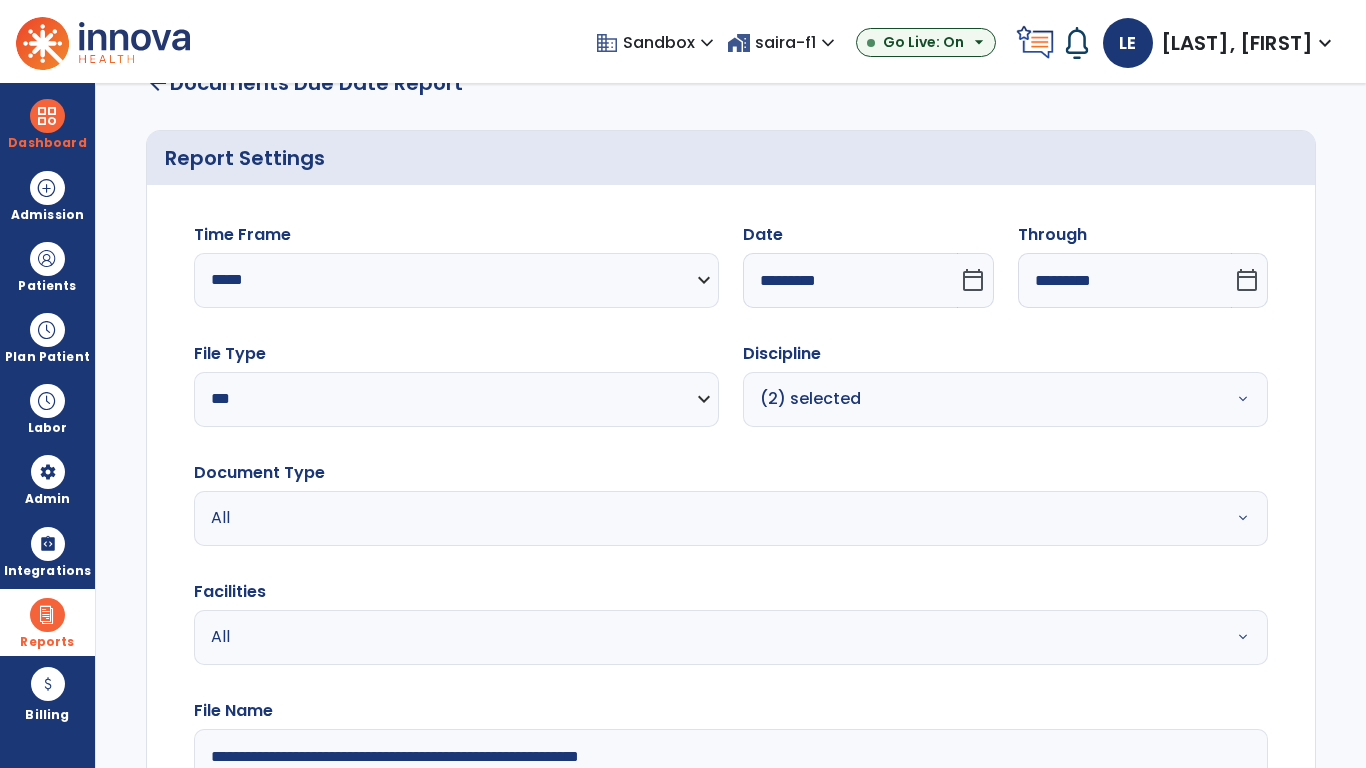 click on "Generate Report" 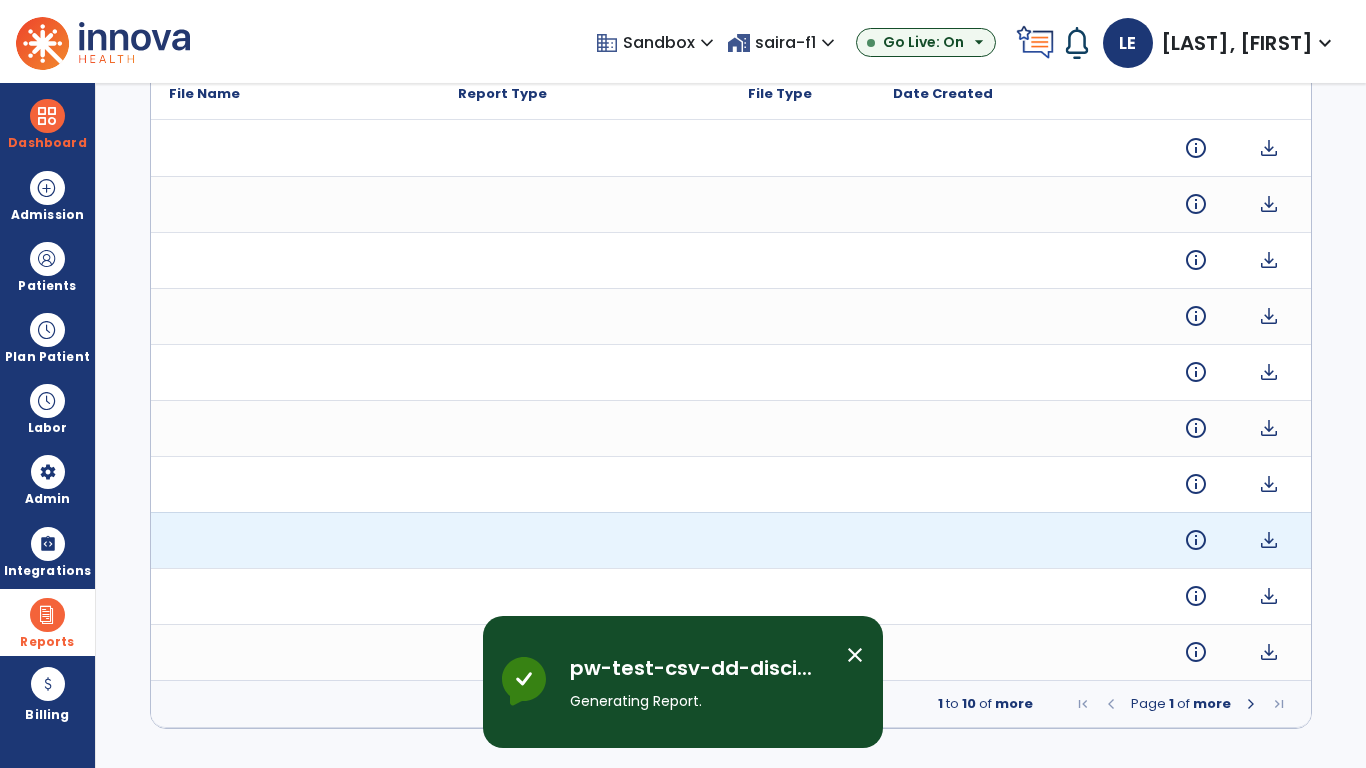 scroll, scrollTop: 0, scrollLeft: 0, axis: both 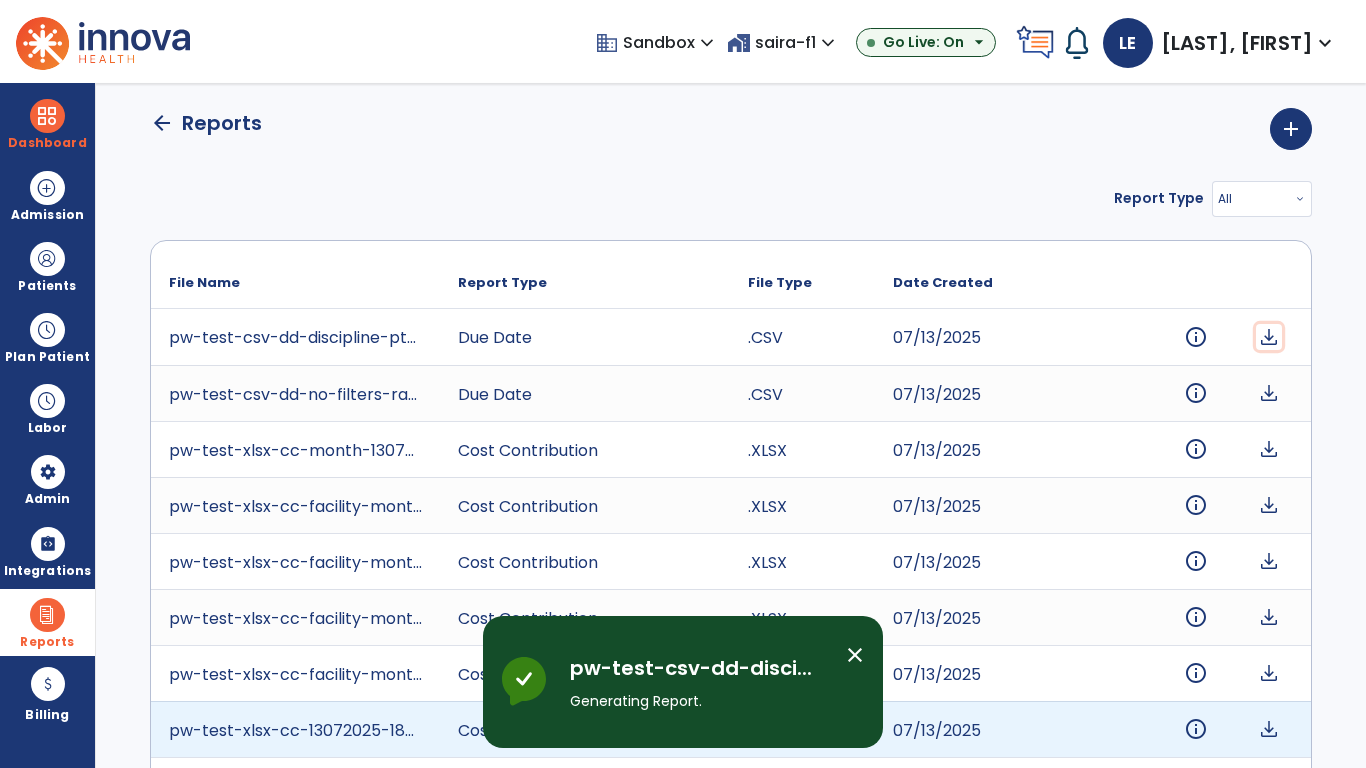 click on "download" 